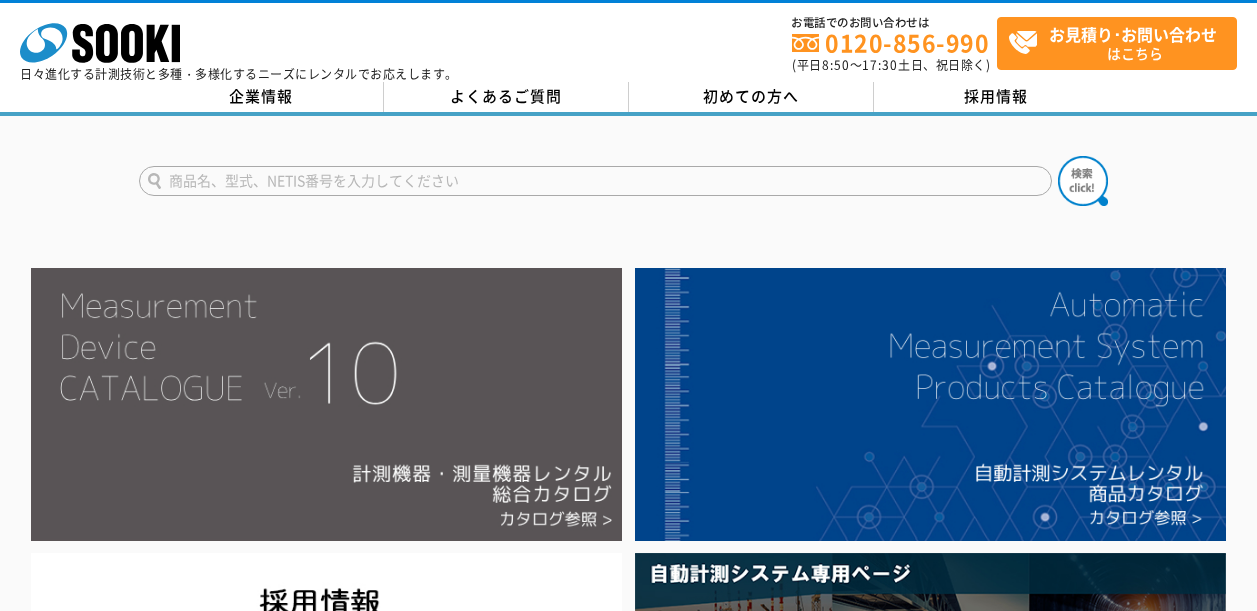 scroll, scrollTop: 0, scrollLeft: 0, axis: both 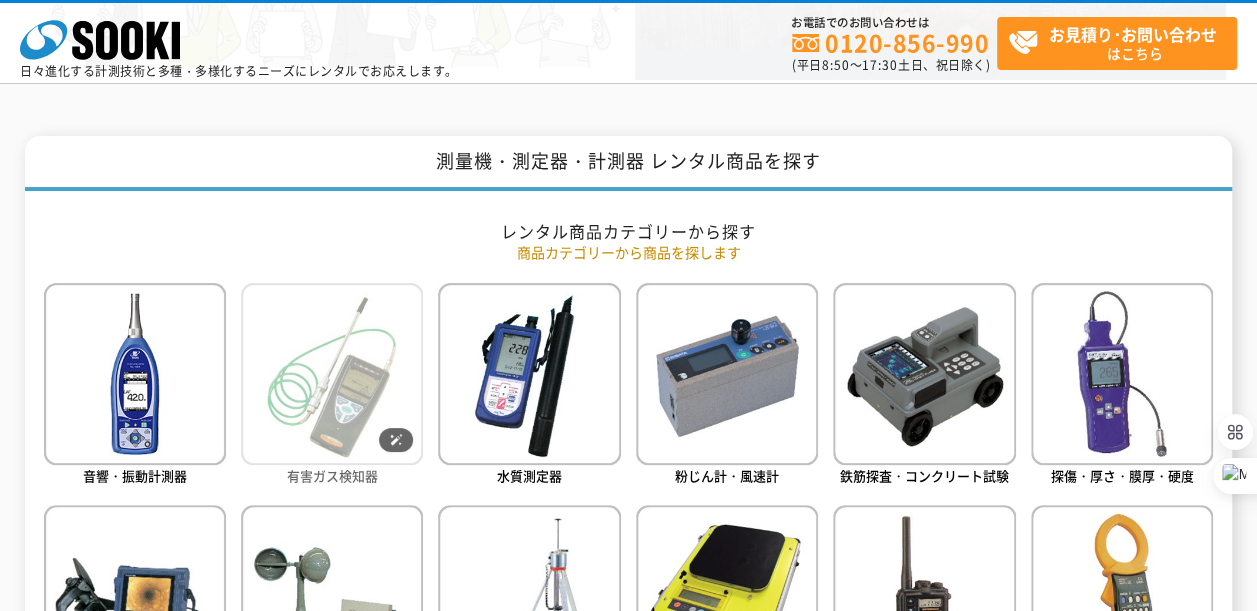 click at bounding box center [332, 374] 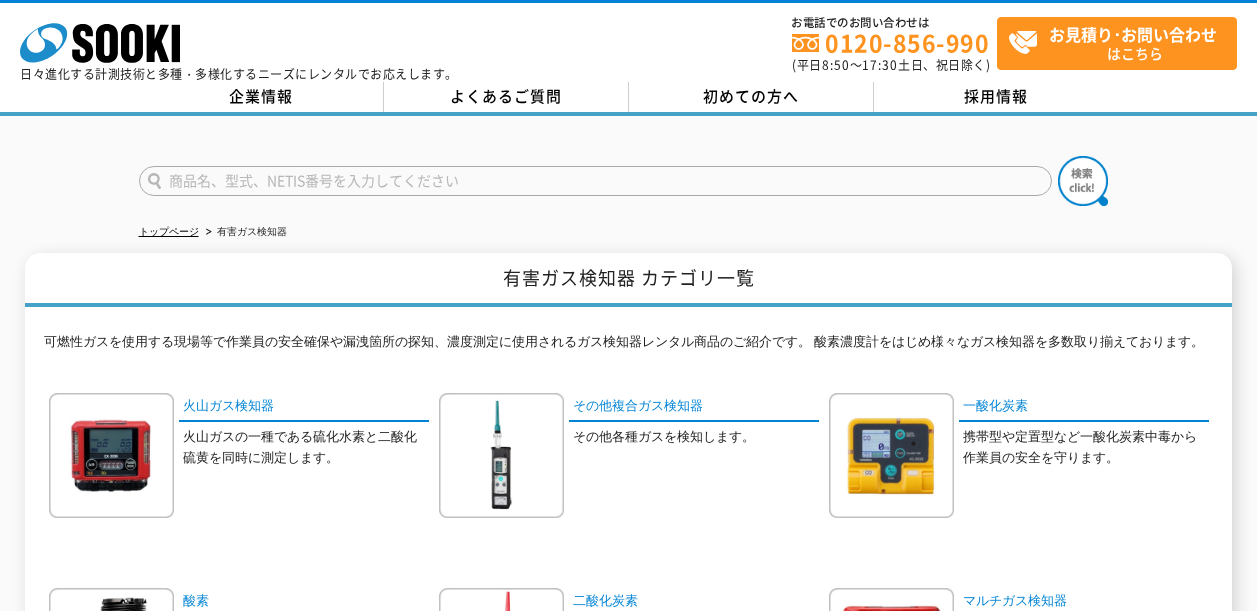 scroll, scrollTop: 0, scrollLeft: 0, axis: both 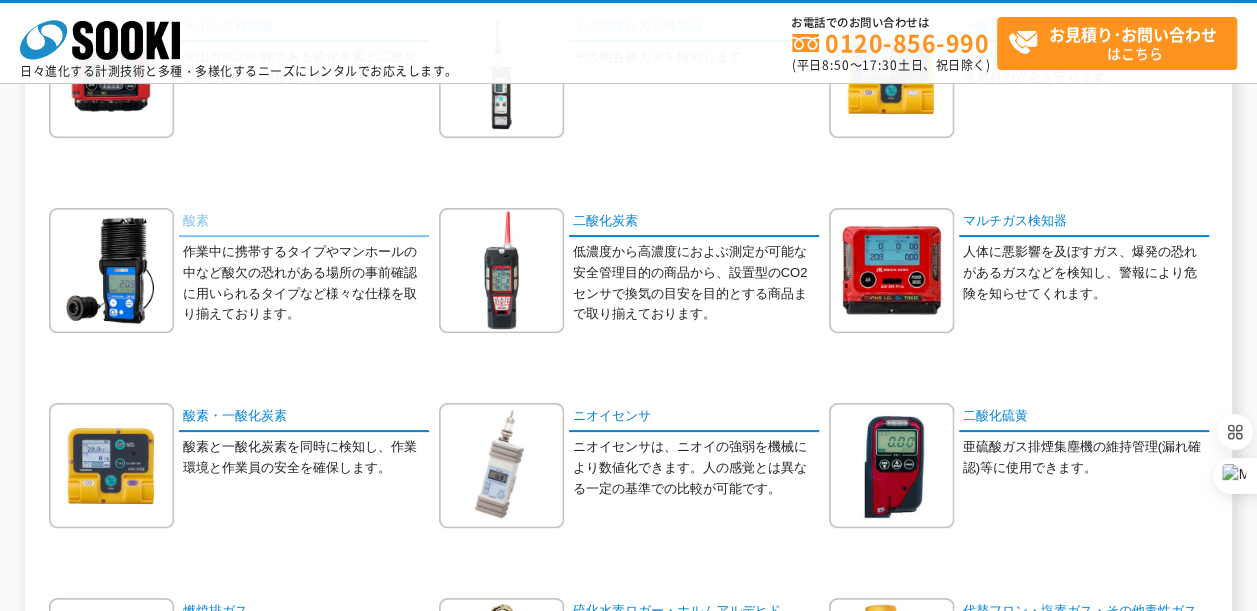 click on "酸素" at bounding box center [304, 222] 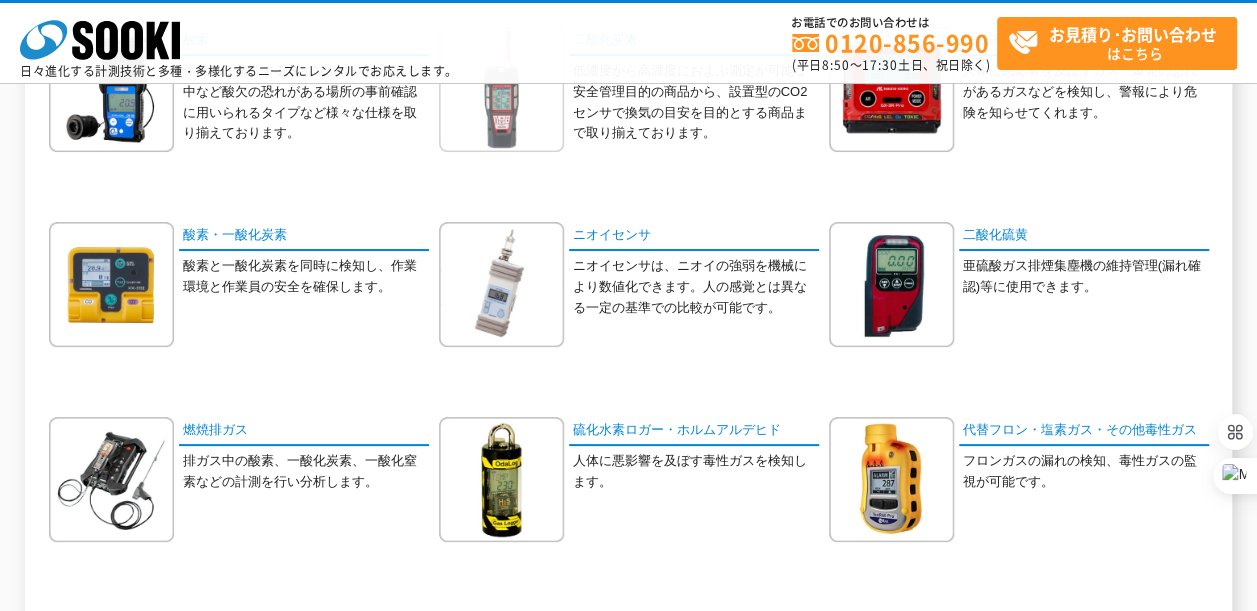 scroll, scrollTop: 500, scrollLeft: 0, axis: vertical 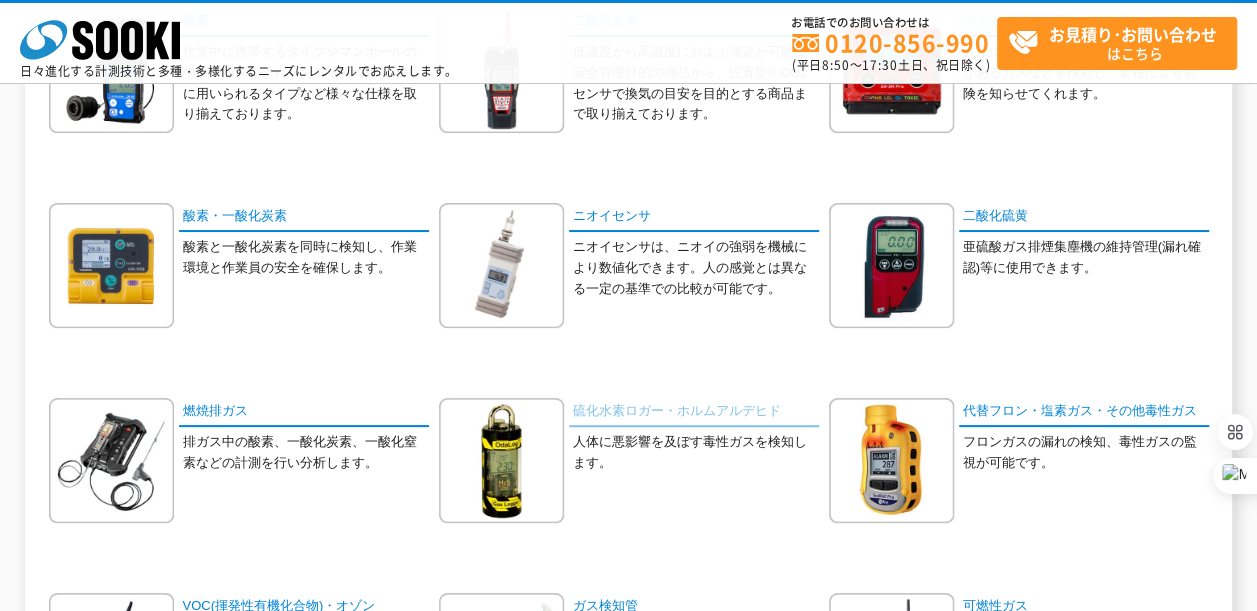 click on "硫化水素ロガー・ホルムアルデヒド" at bounding box center (694, 412) 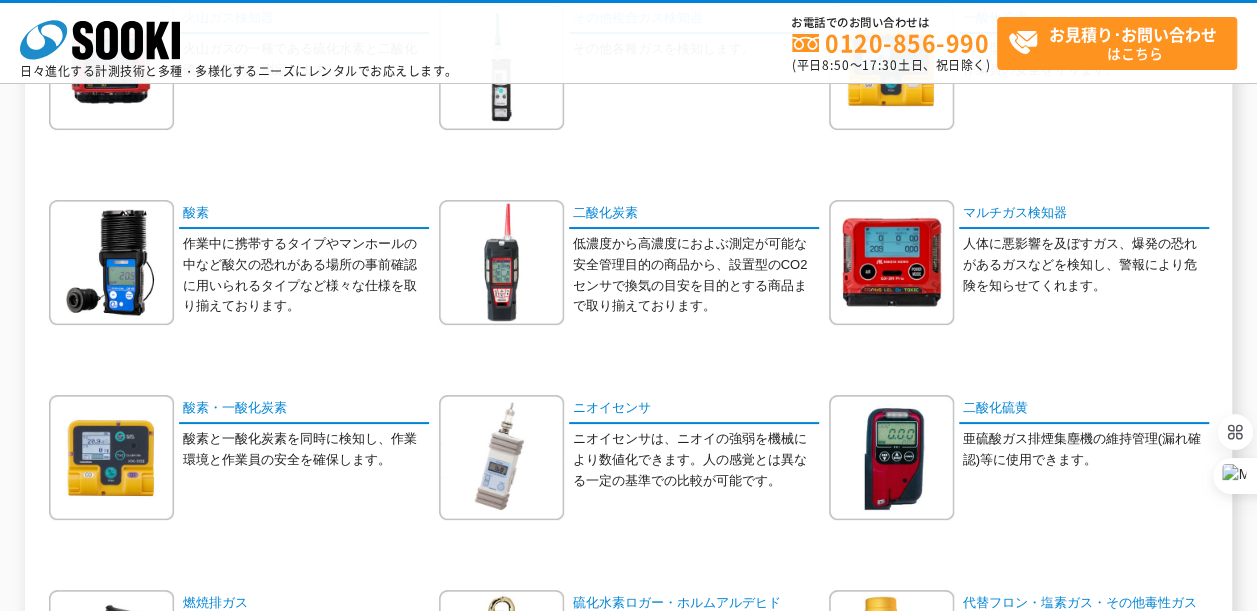 scroll, scrollTop: 300, scrollLeft: 0, axis: vertical 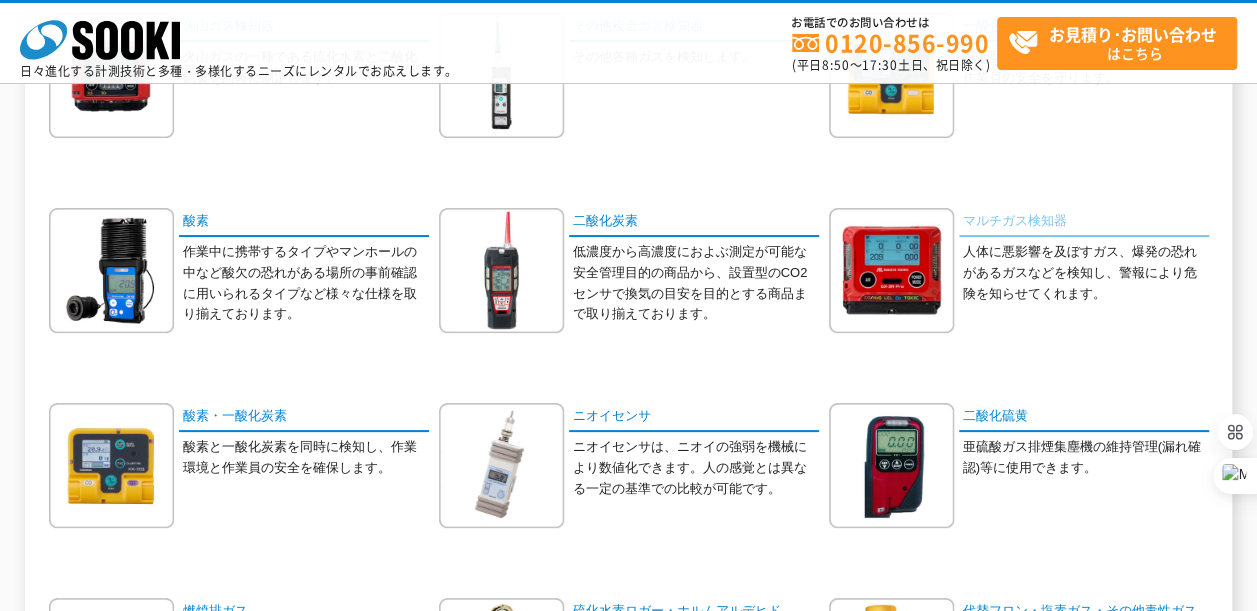 click on "マルチガス検知器" at bounding box center [1084, 222] 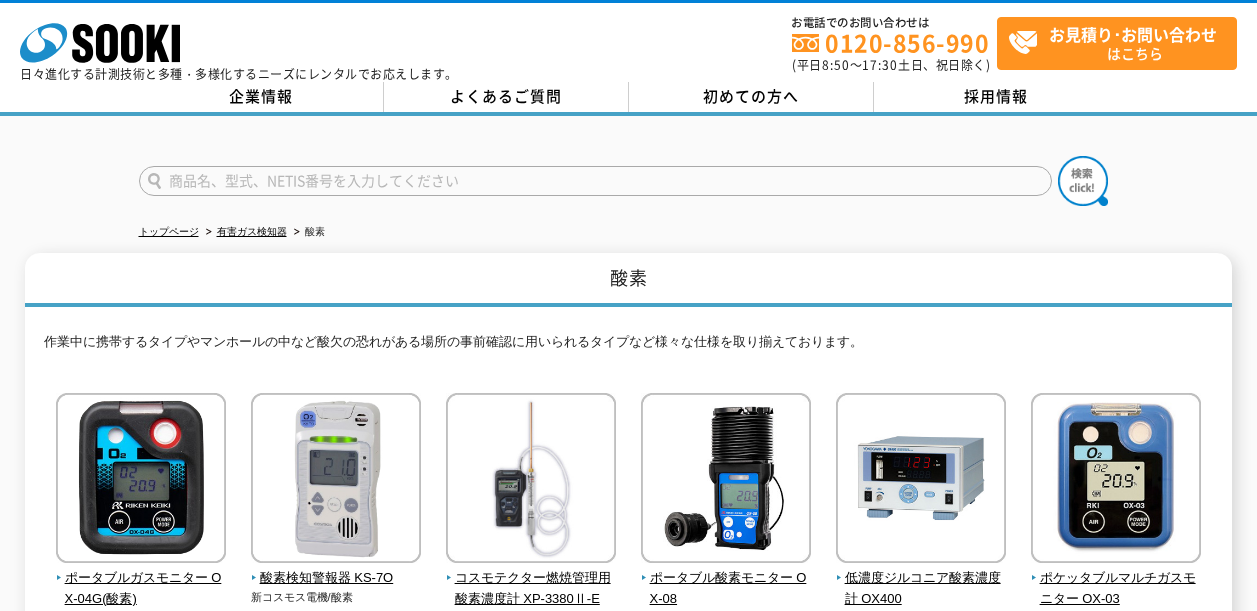 scroll, scrollTop: 0, scrollLeft: 0, axis: both 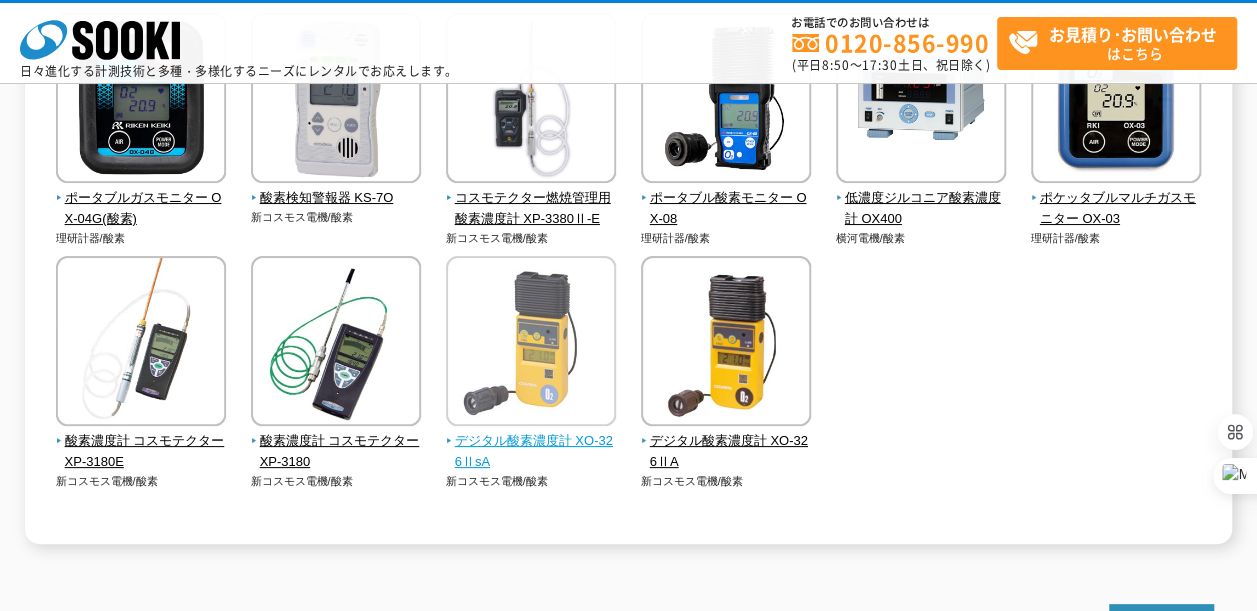 click at bounding box center (531, 343) 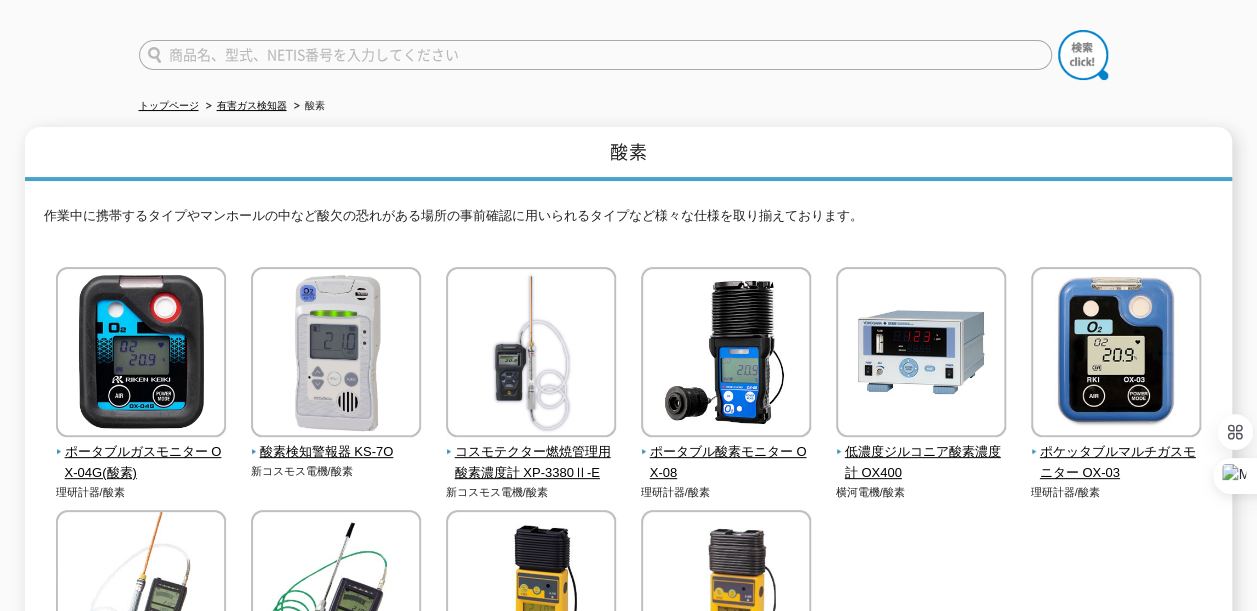scroll, scrollTop: 100, scrollLeft: 0, axis: vertical 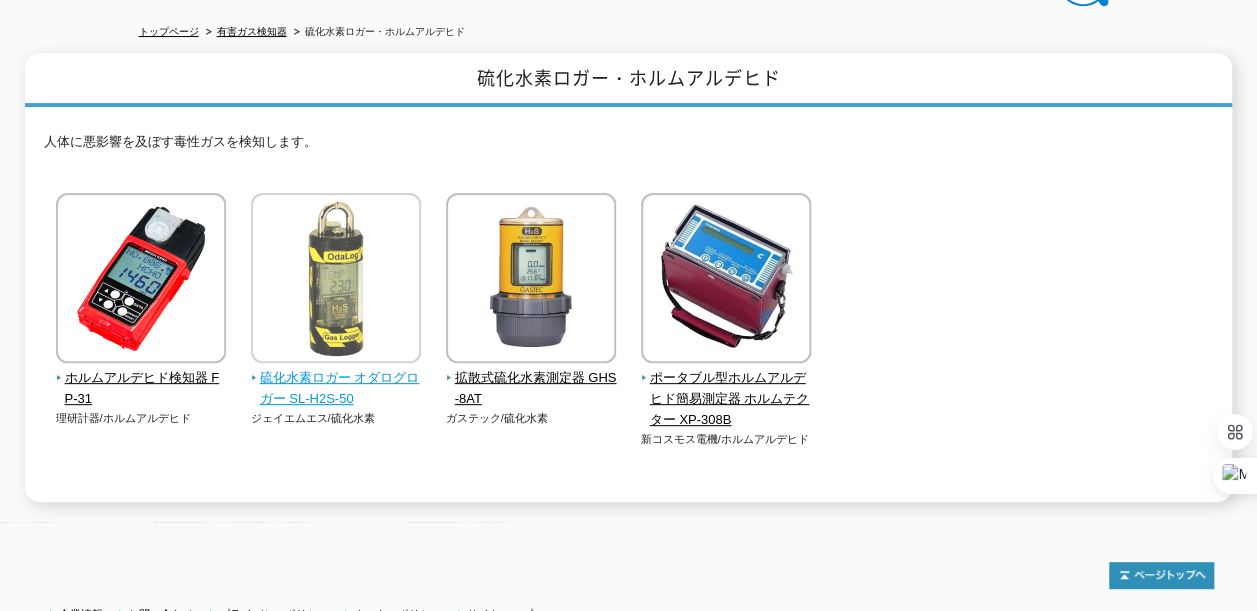 click at bounding box center (336, 280) 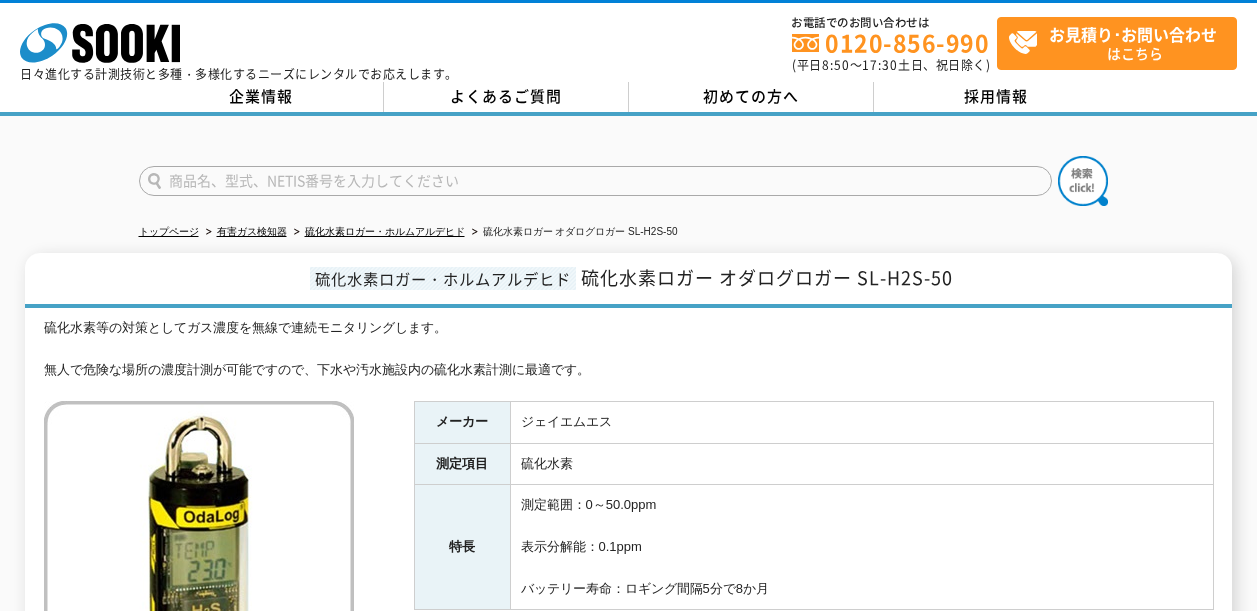 scroll, scrollTop: 0, scrollLeft: 0, axis: both 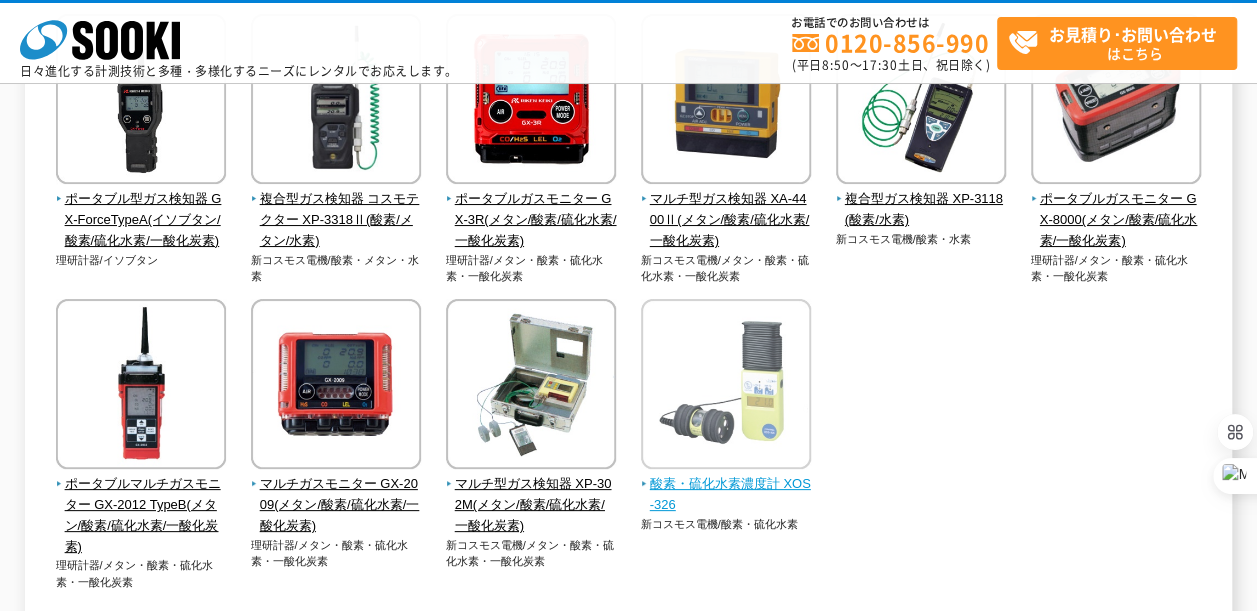 click on "酸素・硫化水素濃度計 XOS-326" at bounding box center [726, 495] 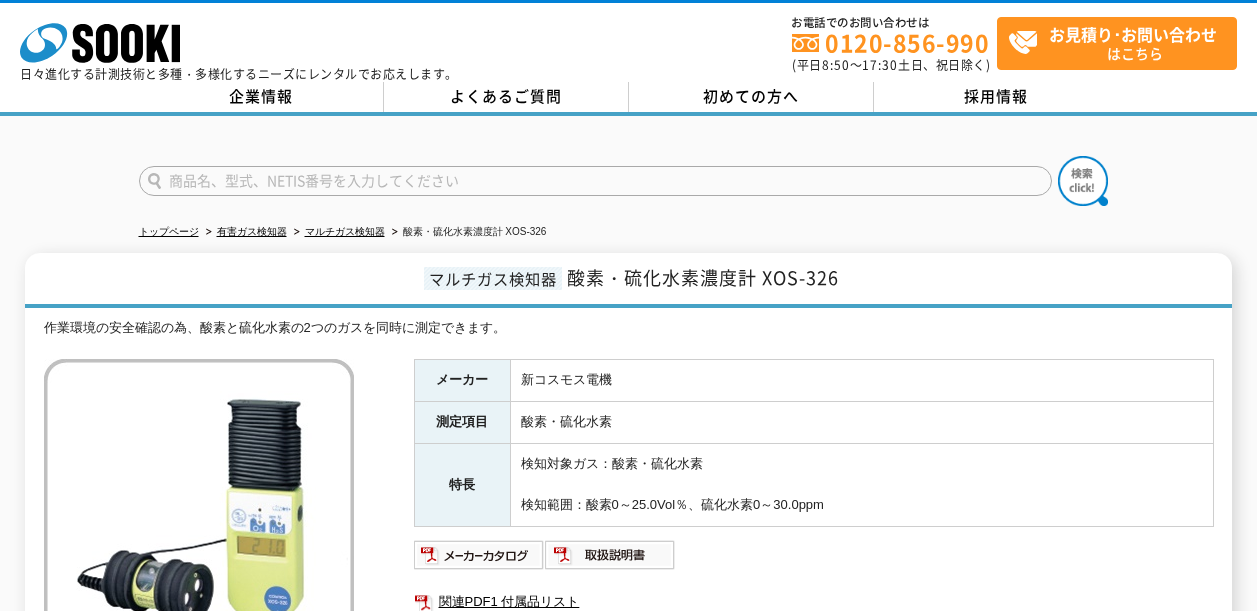 scroll, scrollTop: 0, scrollLeft: 0, axis: both 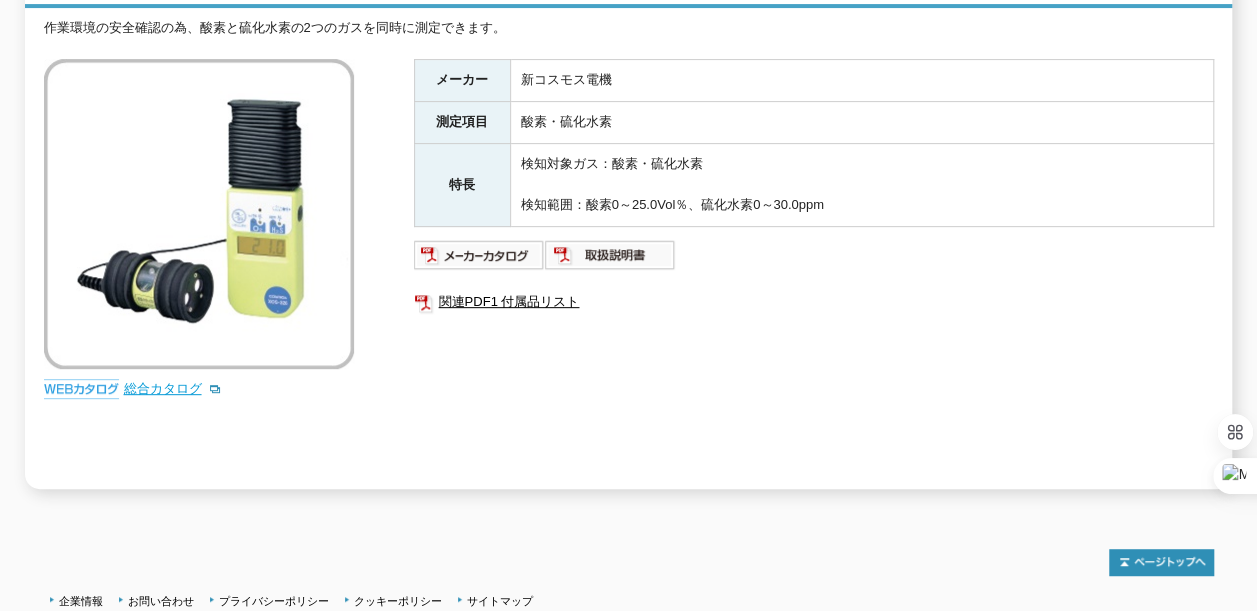 click on "総合カタログ" at bounding box center [173, 388] 